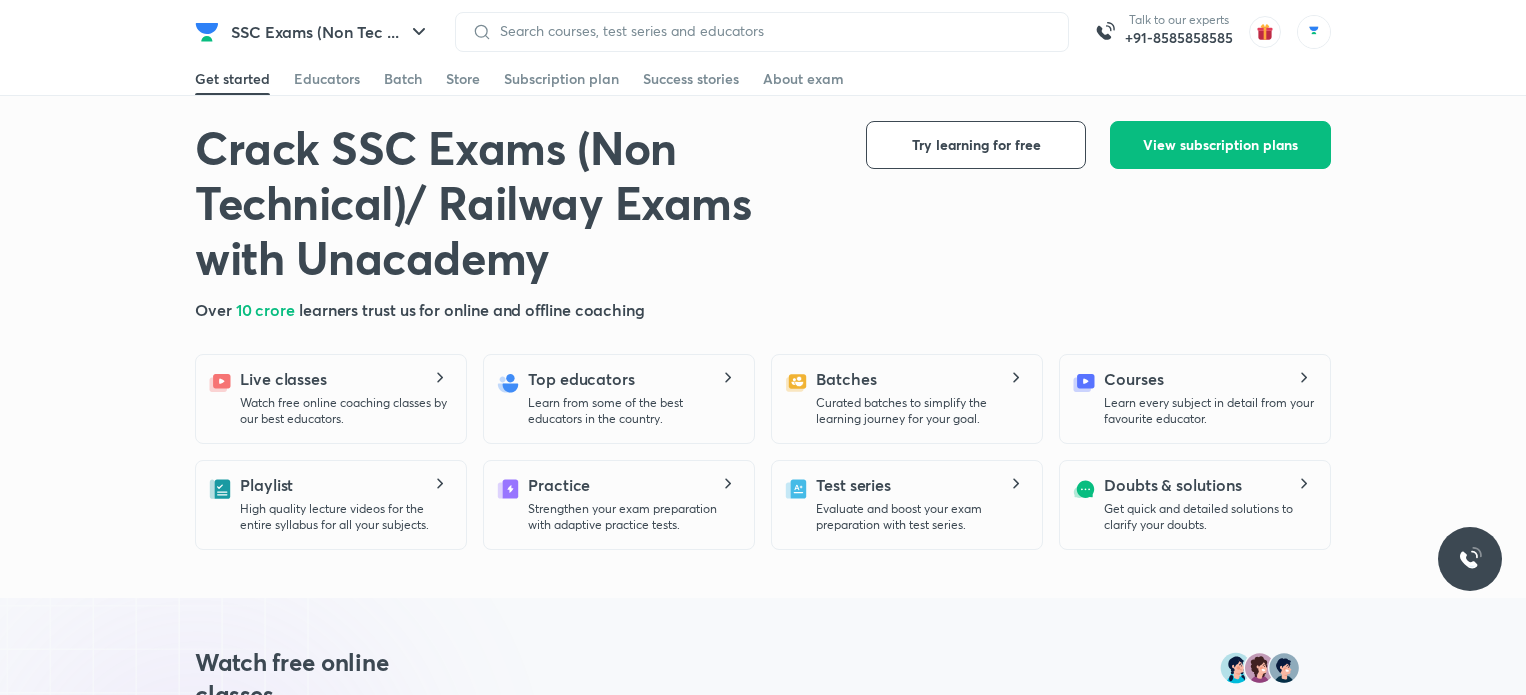 scroll, scrollTop: 0, scrollLeft: 0, axis: both 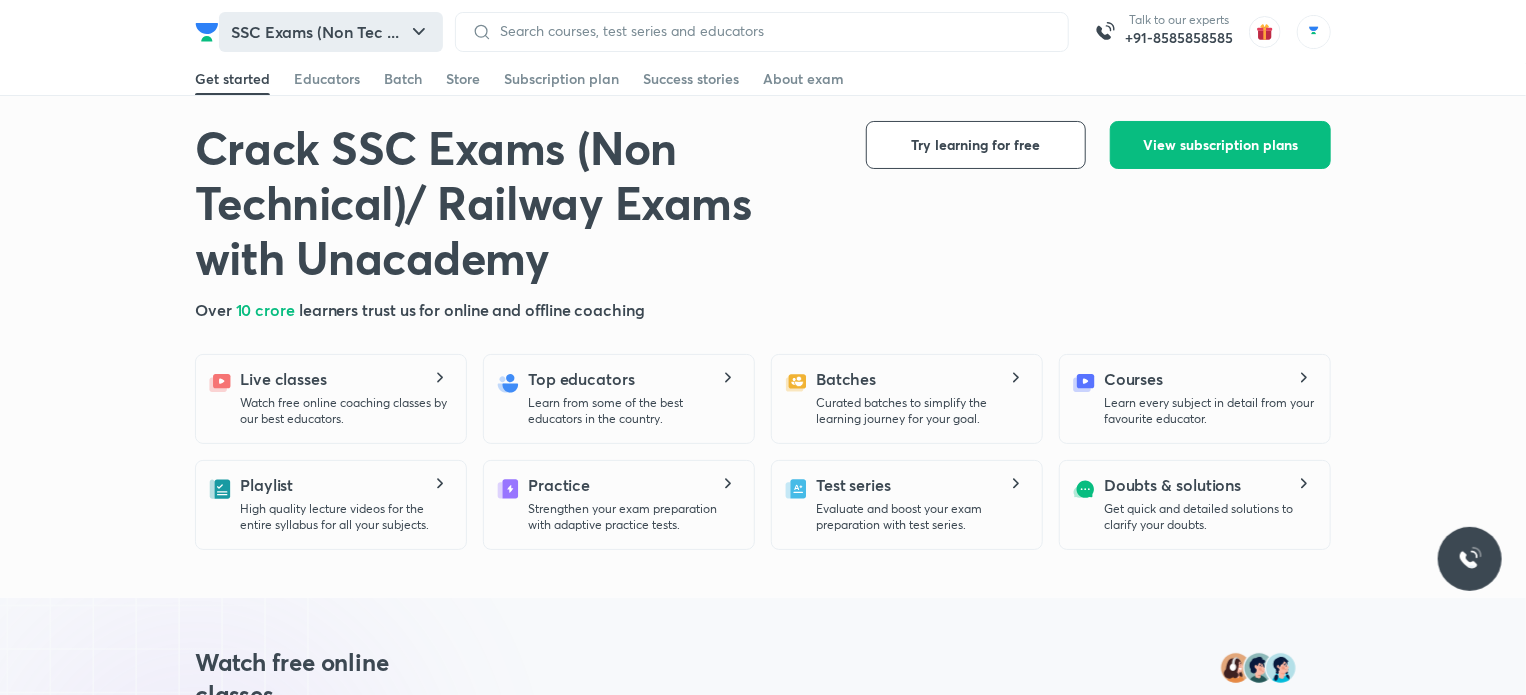 click 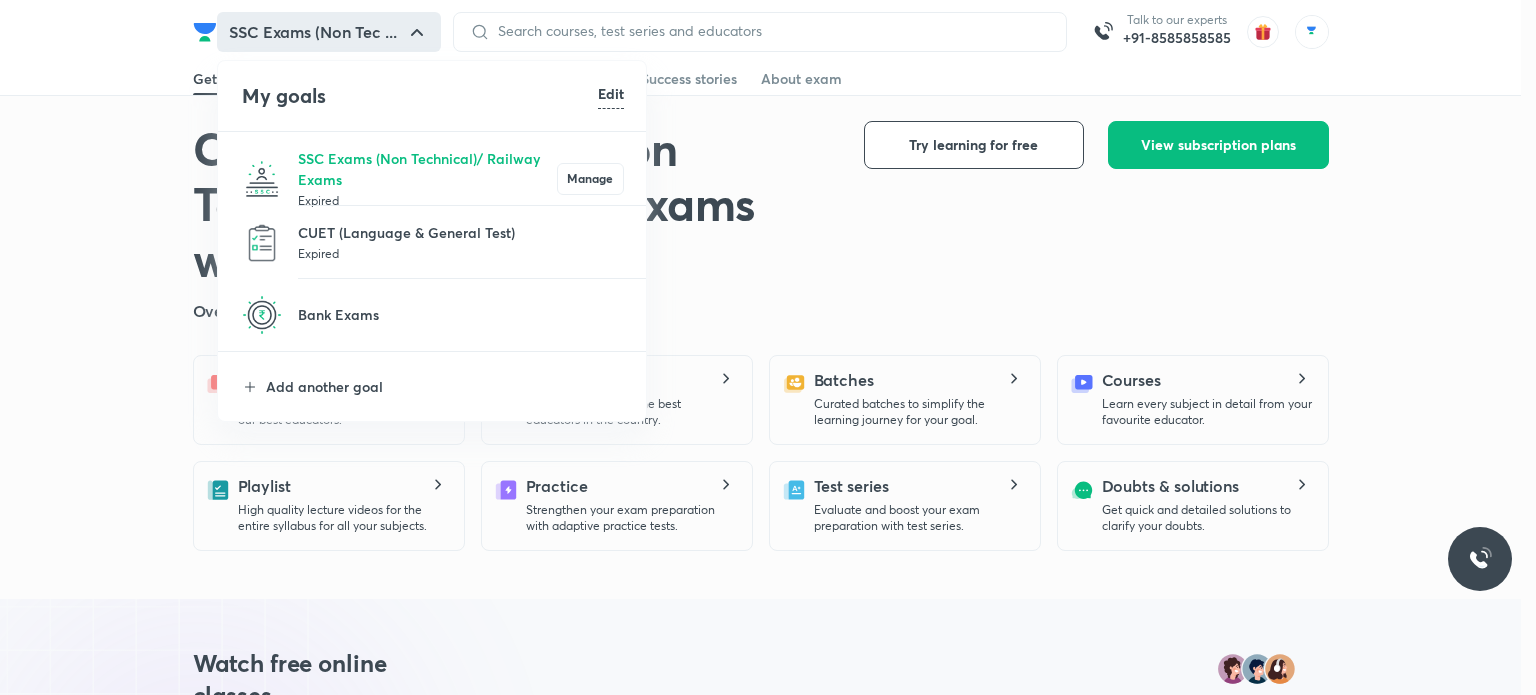 click on "Edit" at bounding box center [611, 93] 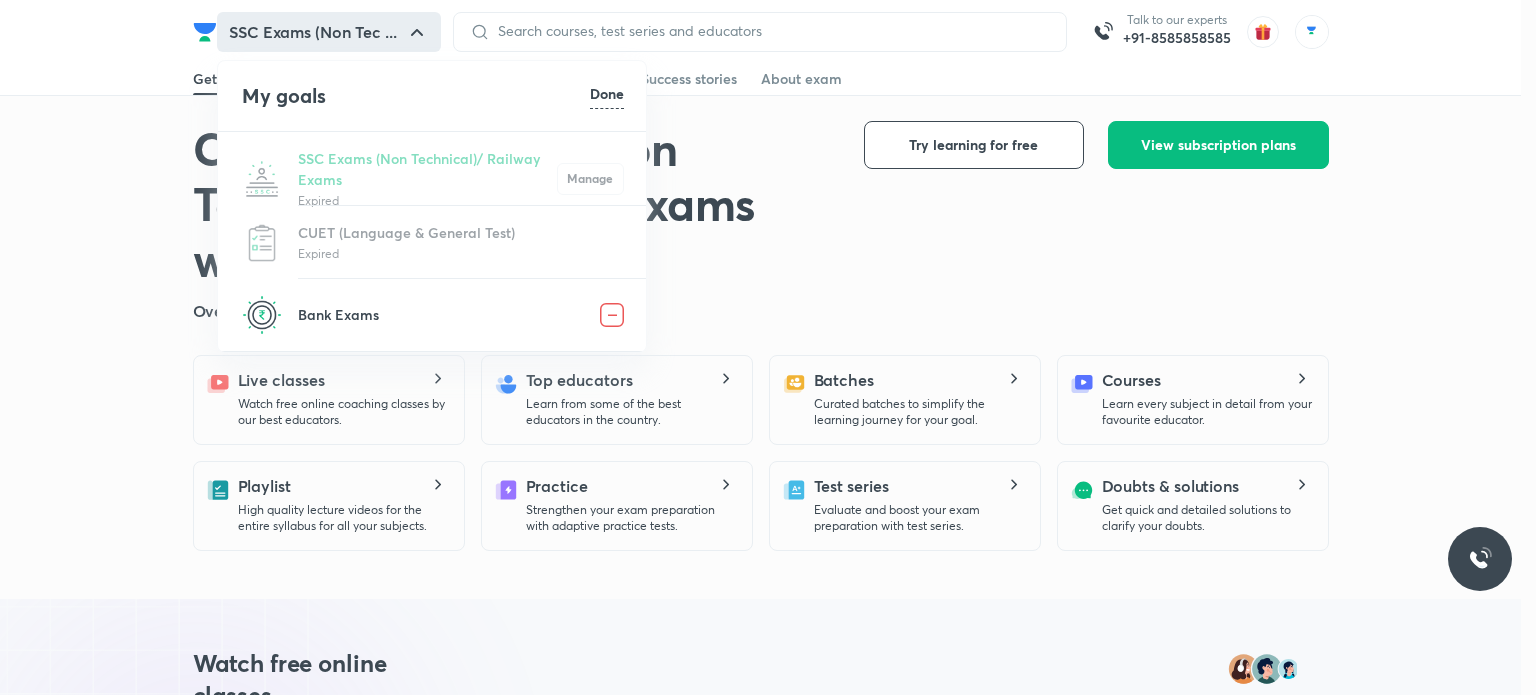click at bounding box center [612, 315] 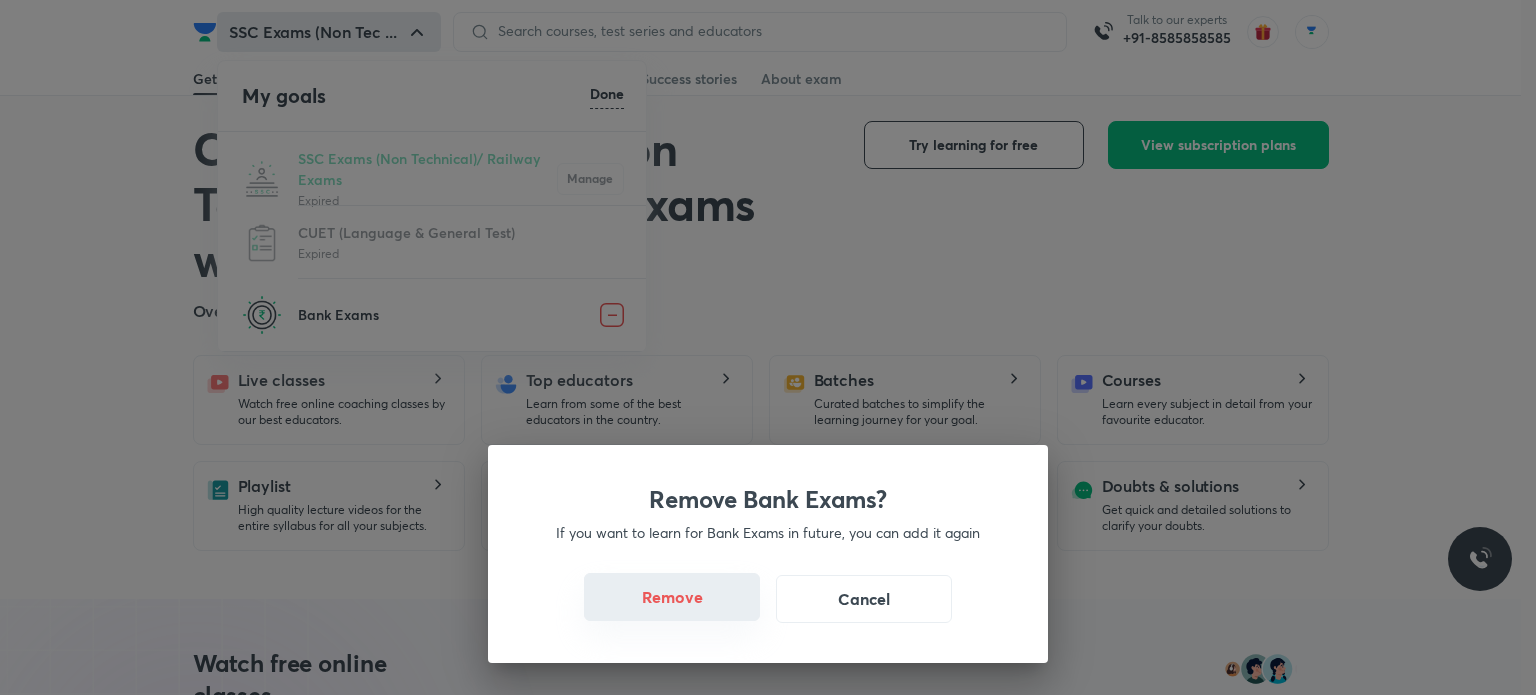 click on "Remove" at bounding box center [672, 597] 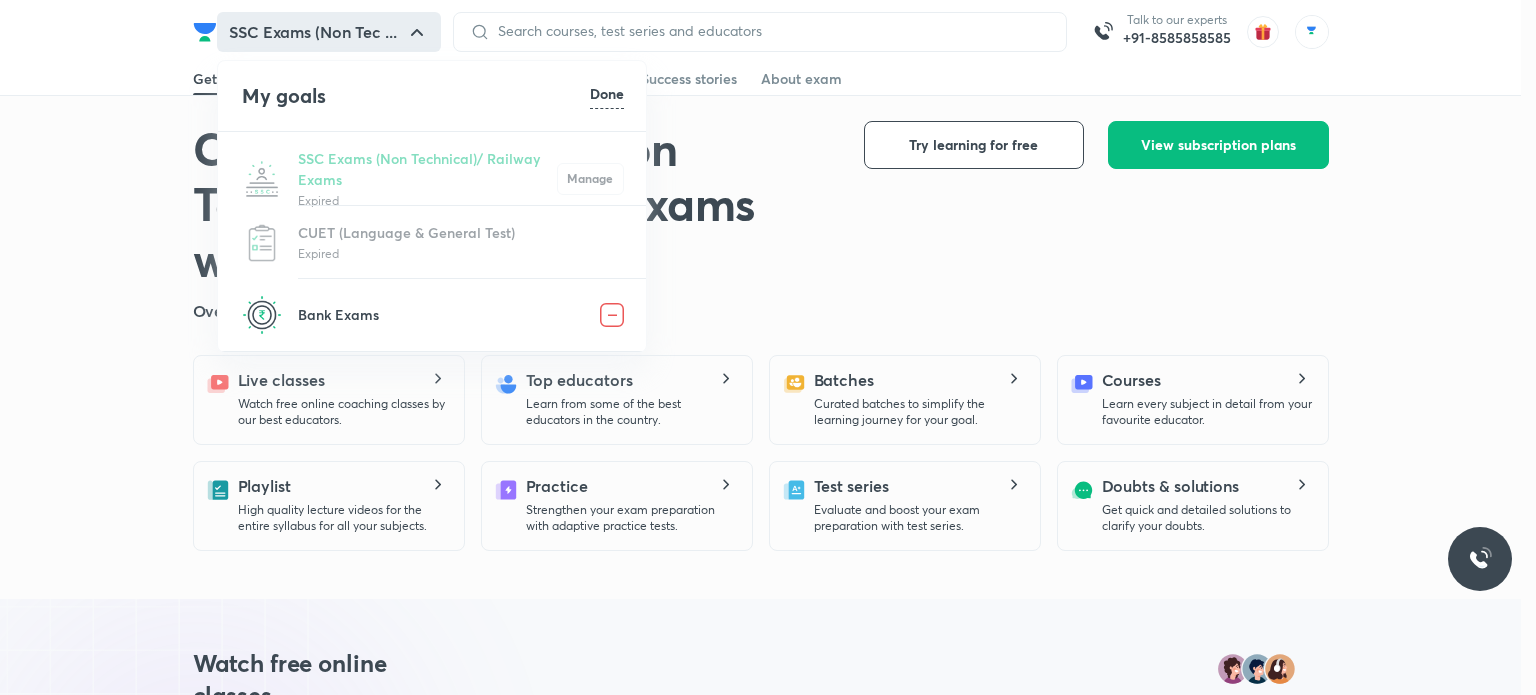 click on "Done" at bounding box center (607, 93) 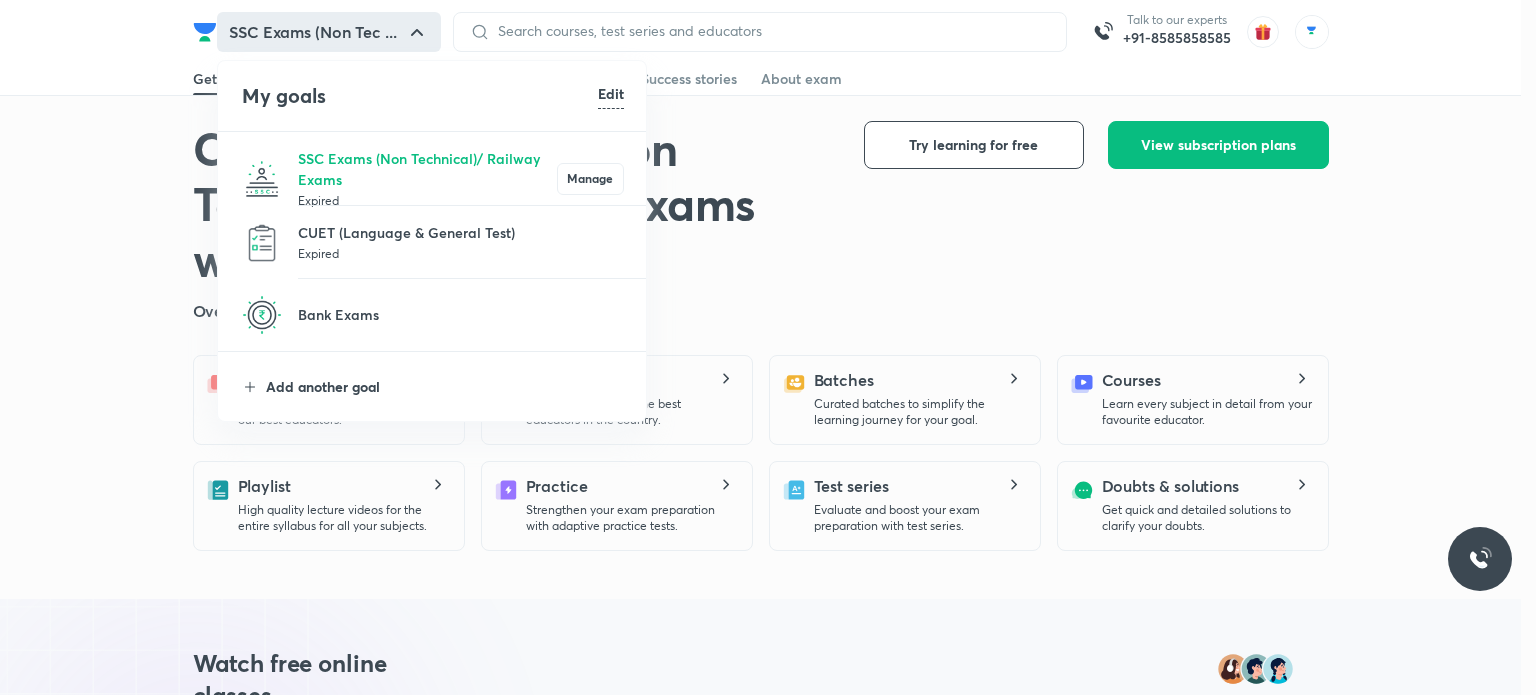 click on "Add another goal" at bounding box center [445, 386] 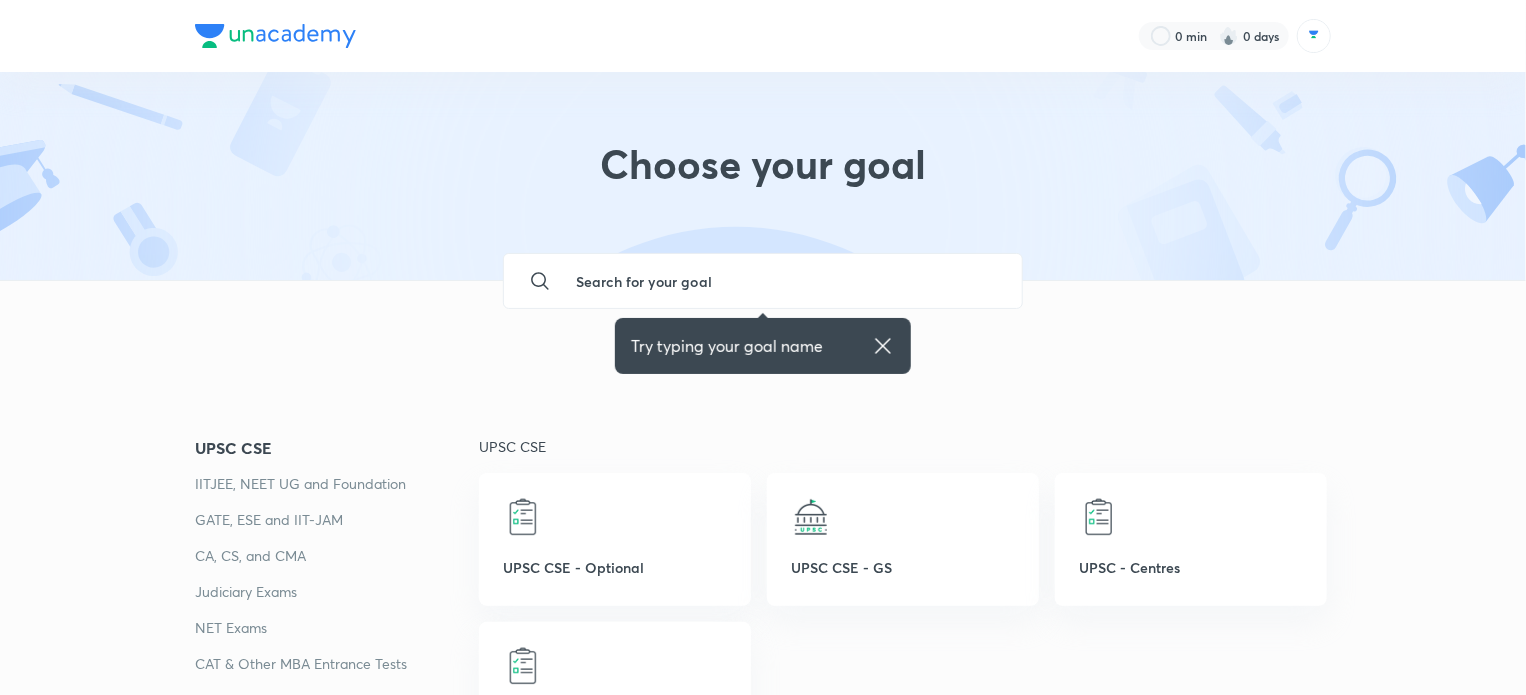 click at bounding box center (783, 281) 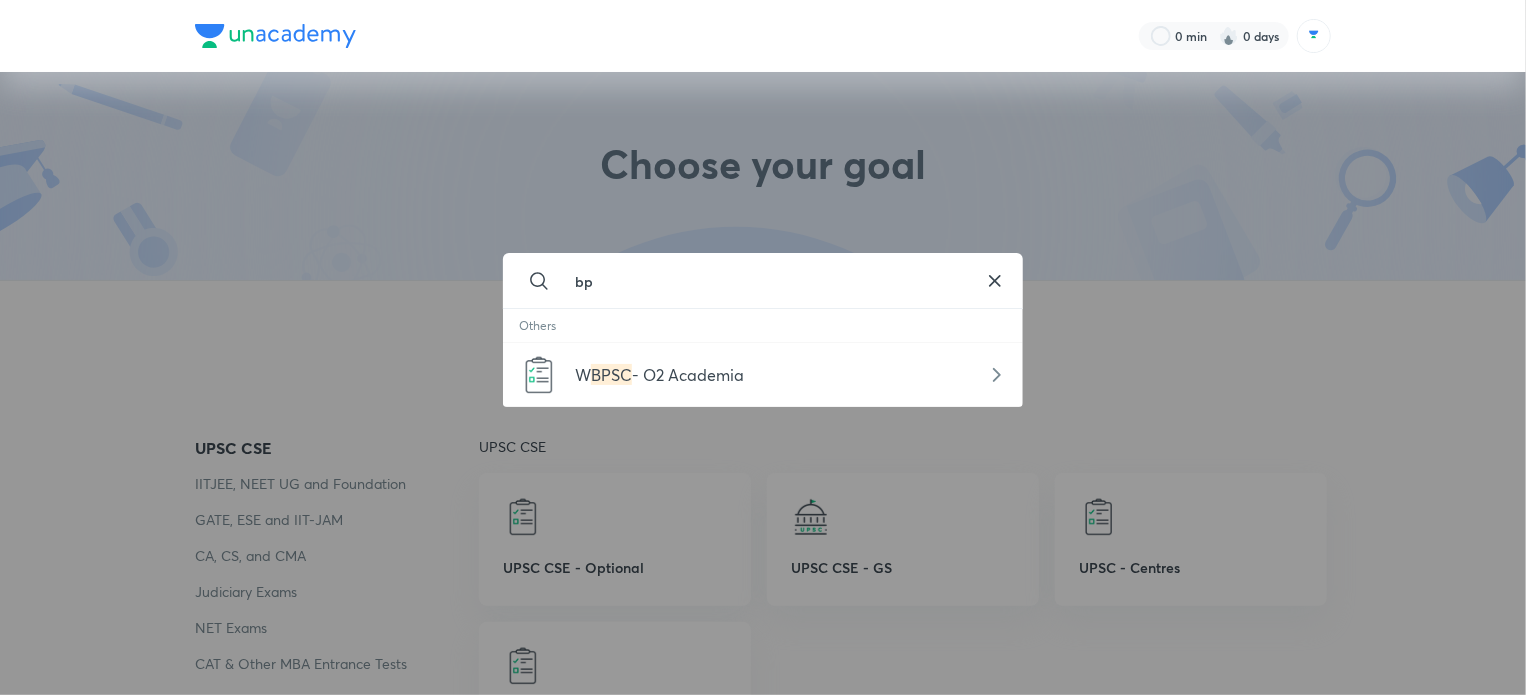 type on "b" 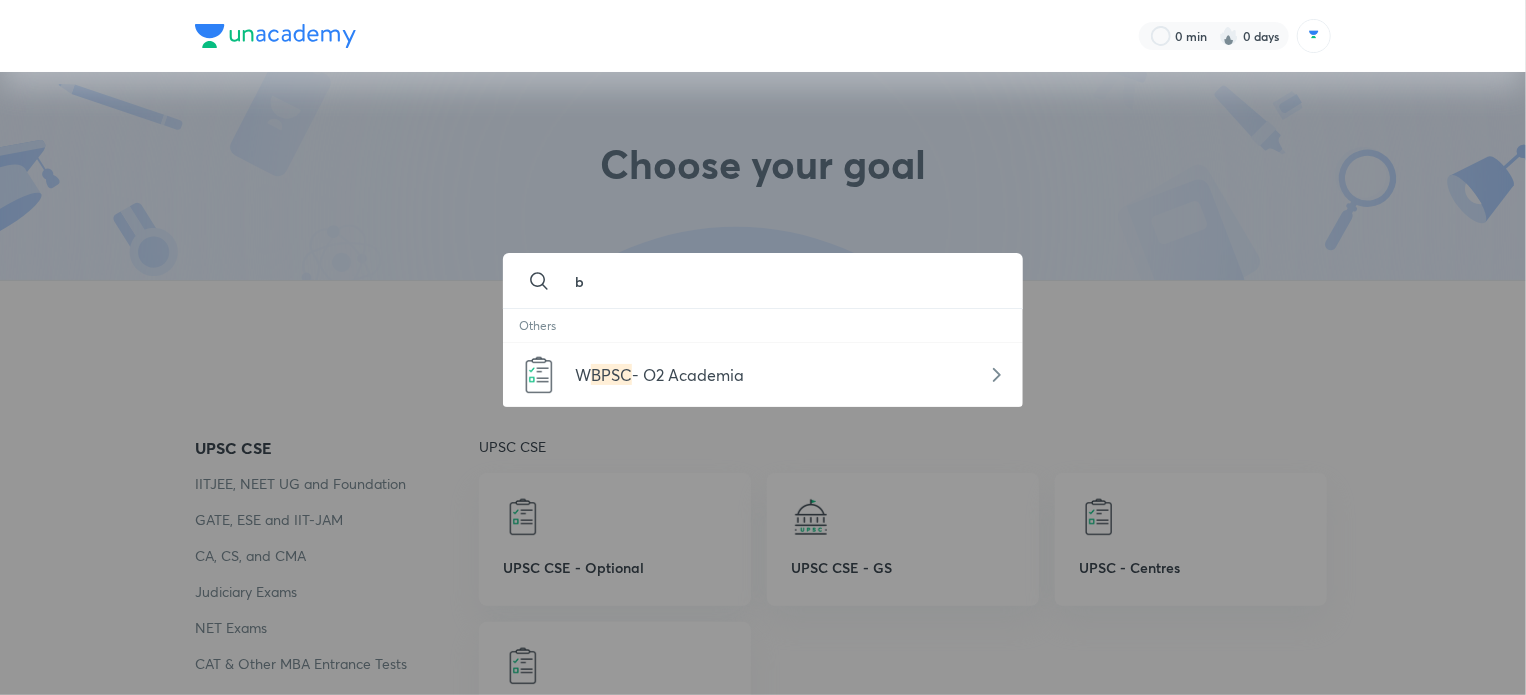 type 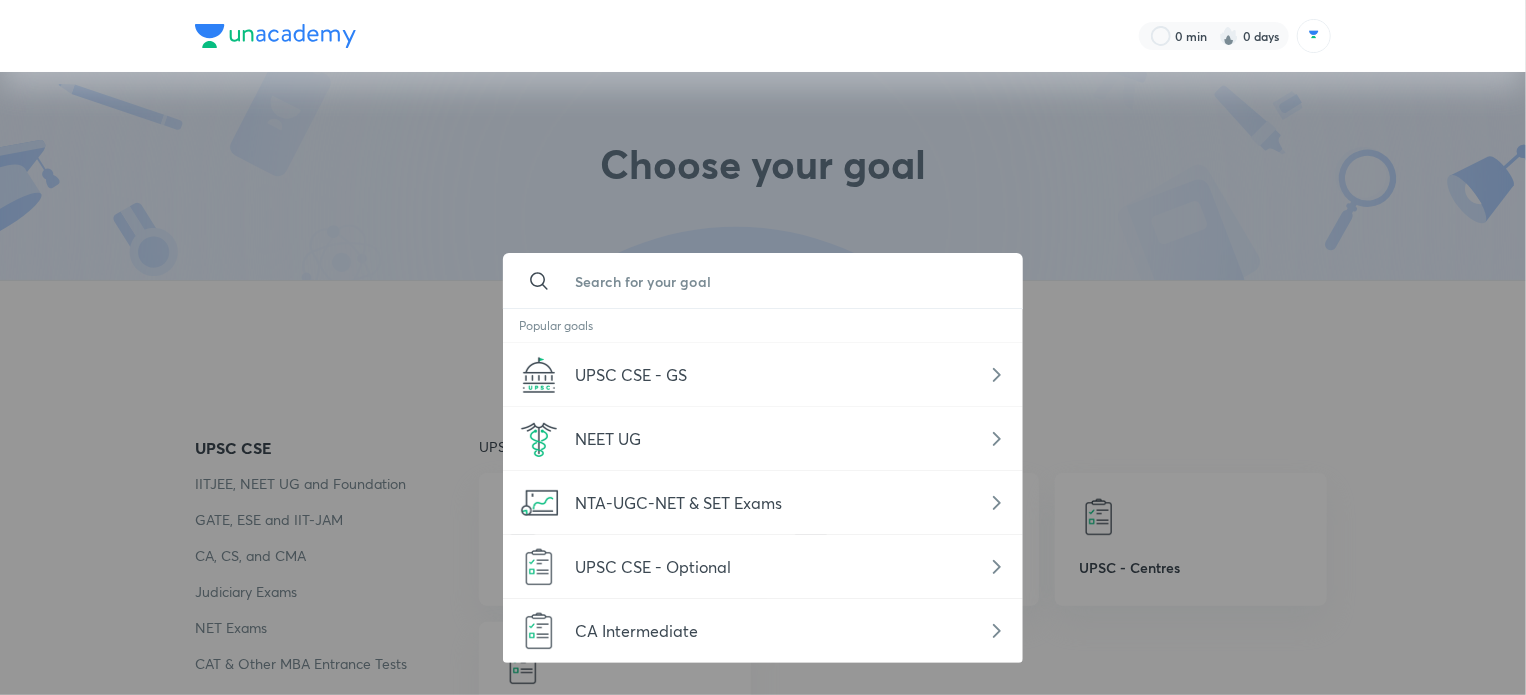 click at bounding box center (763, 347) 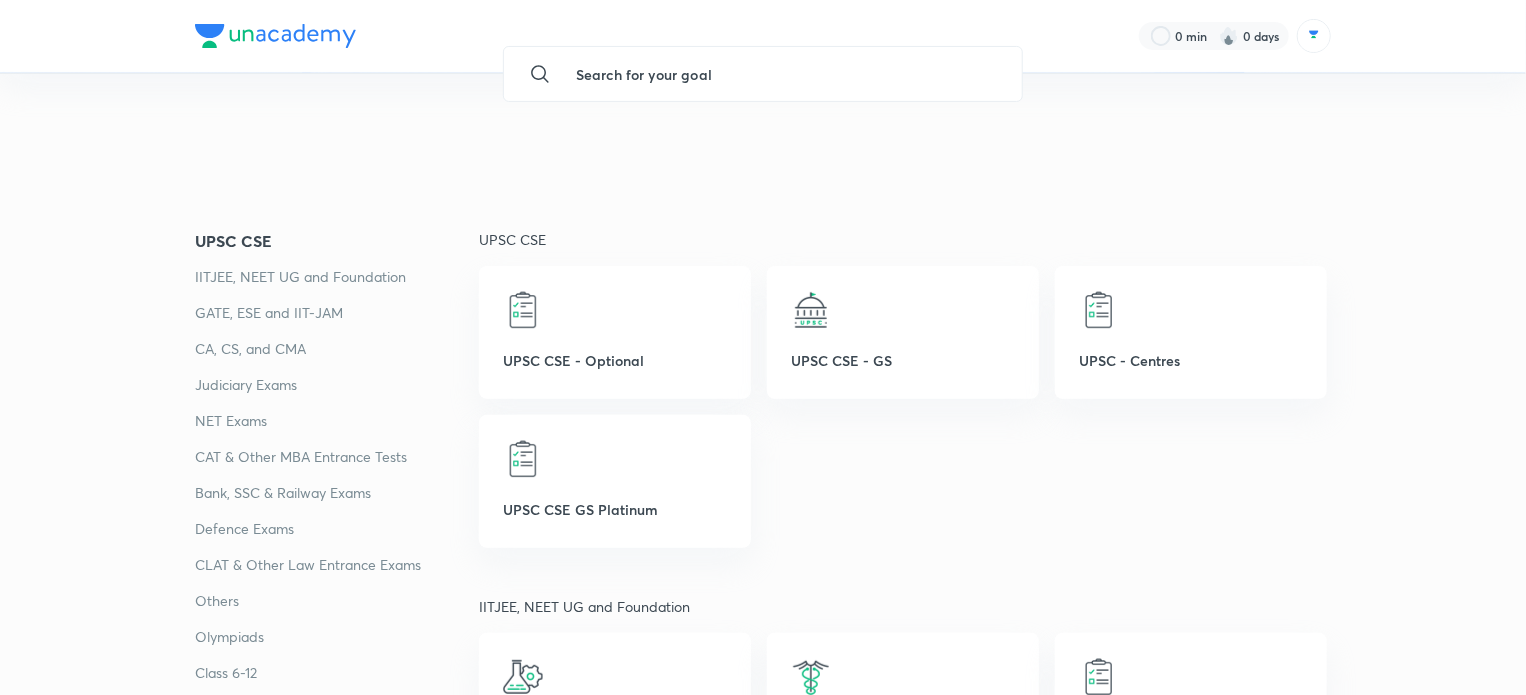 scroll, scrollTop: 208, scrollLeft: 0, axis: vertical 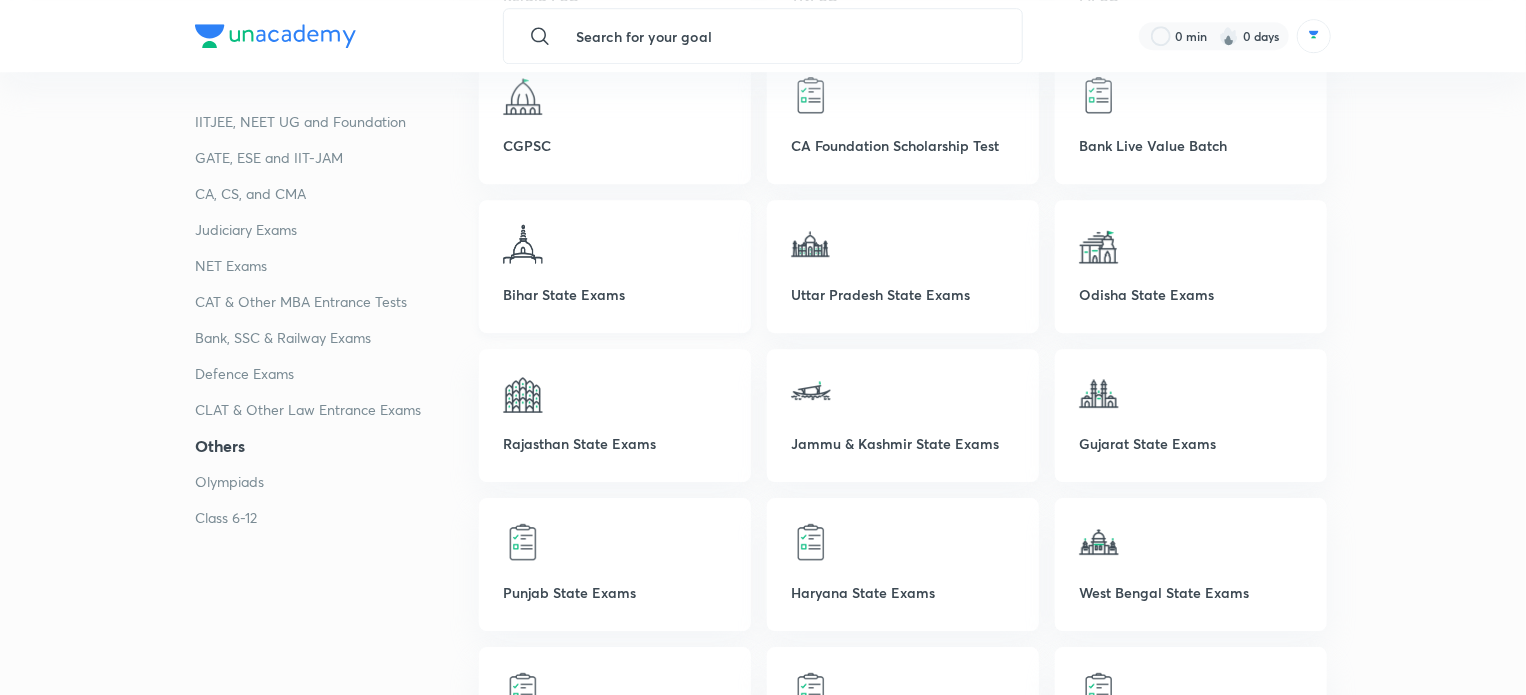 click on "Bihar State Exams" at bounding box center [615, 294] 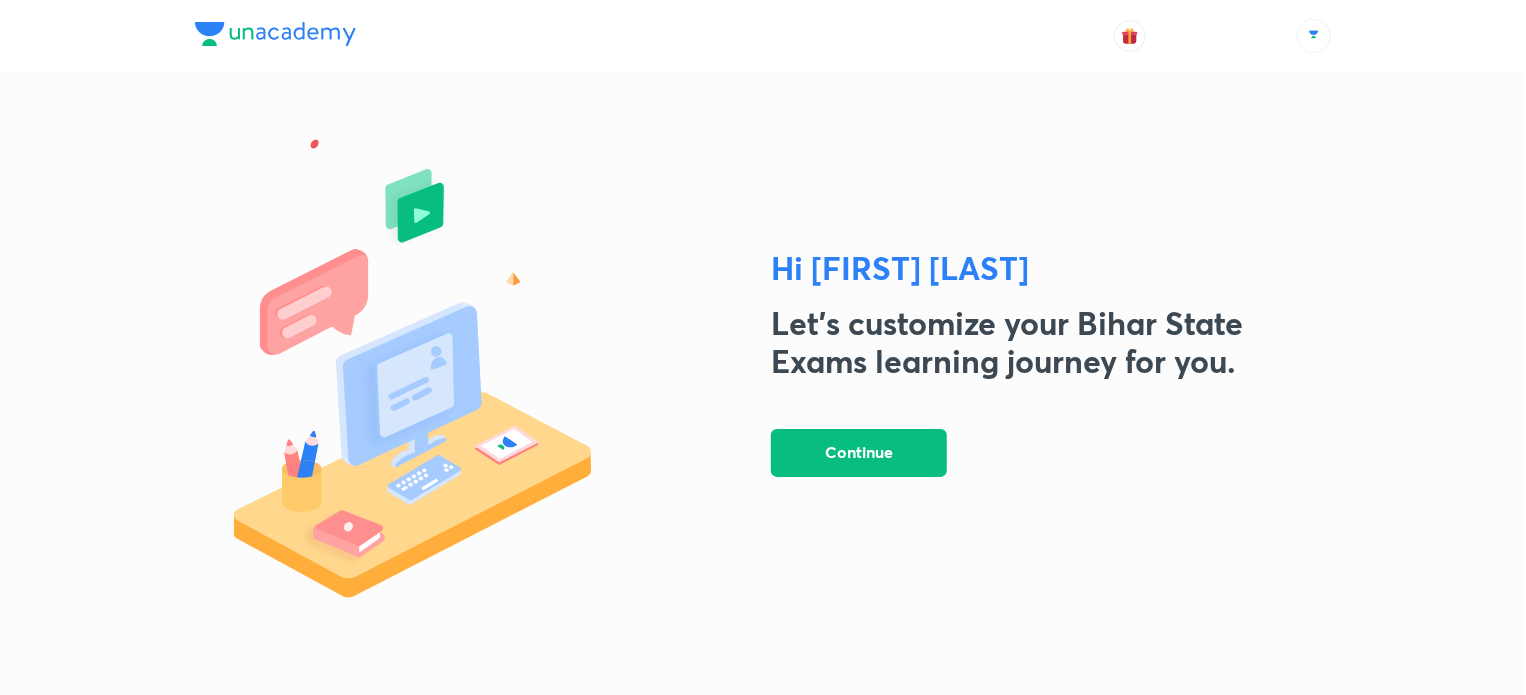 scroll, scrollTop: 0, scrollLeft: 0, axis: both 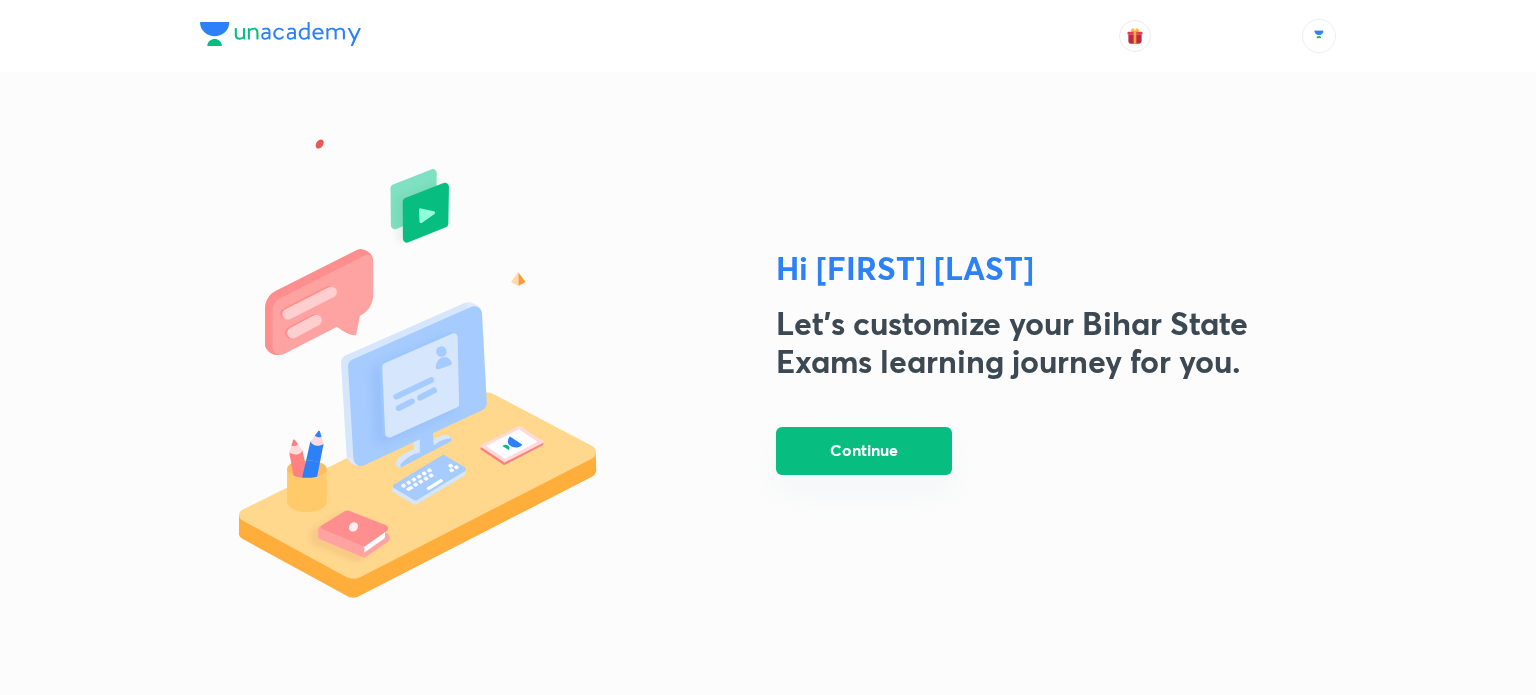 click on "Continue" at bounding box center (864, 451) 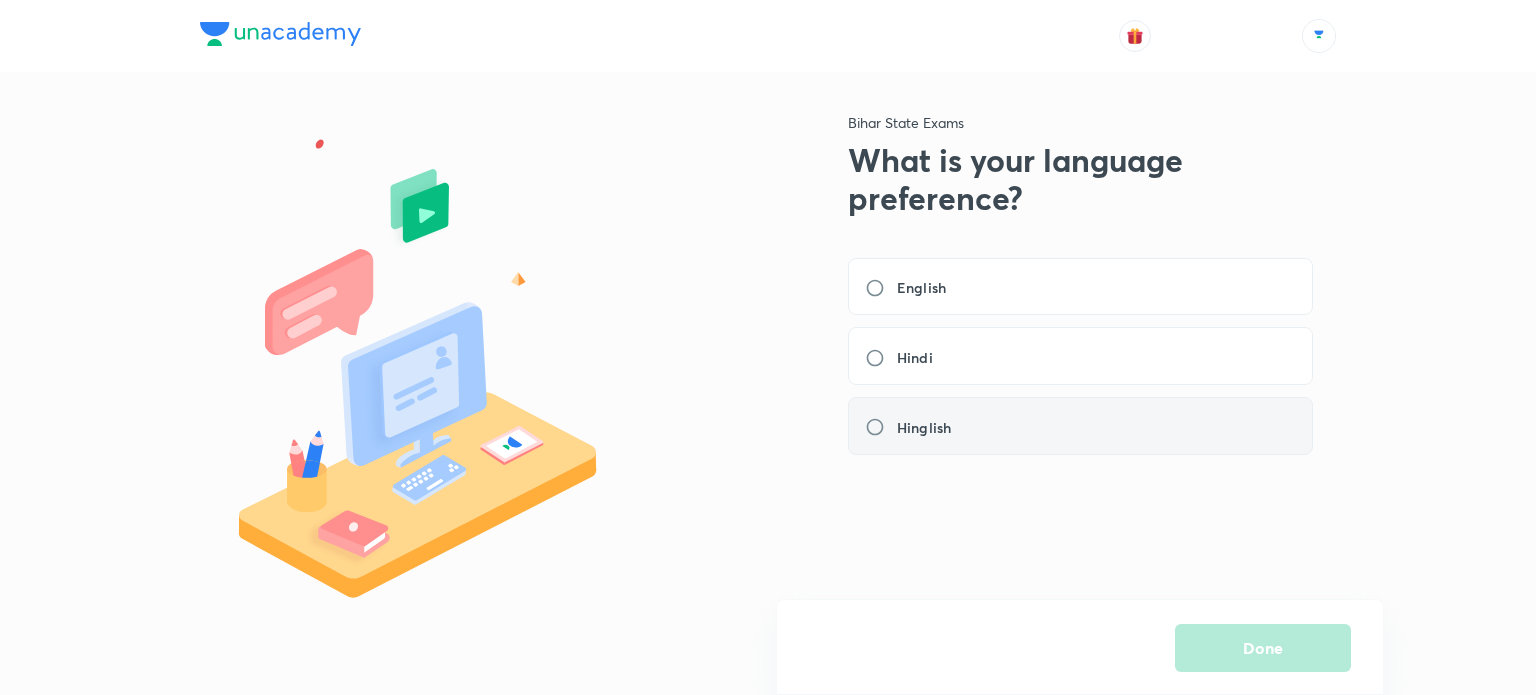 click on "Hinglish" at bounding box center (914, 427) 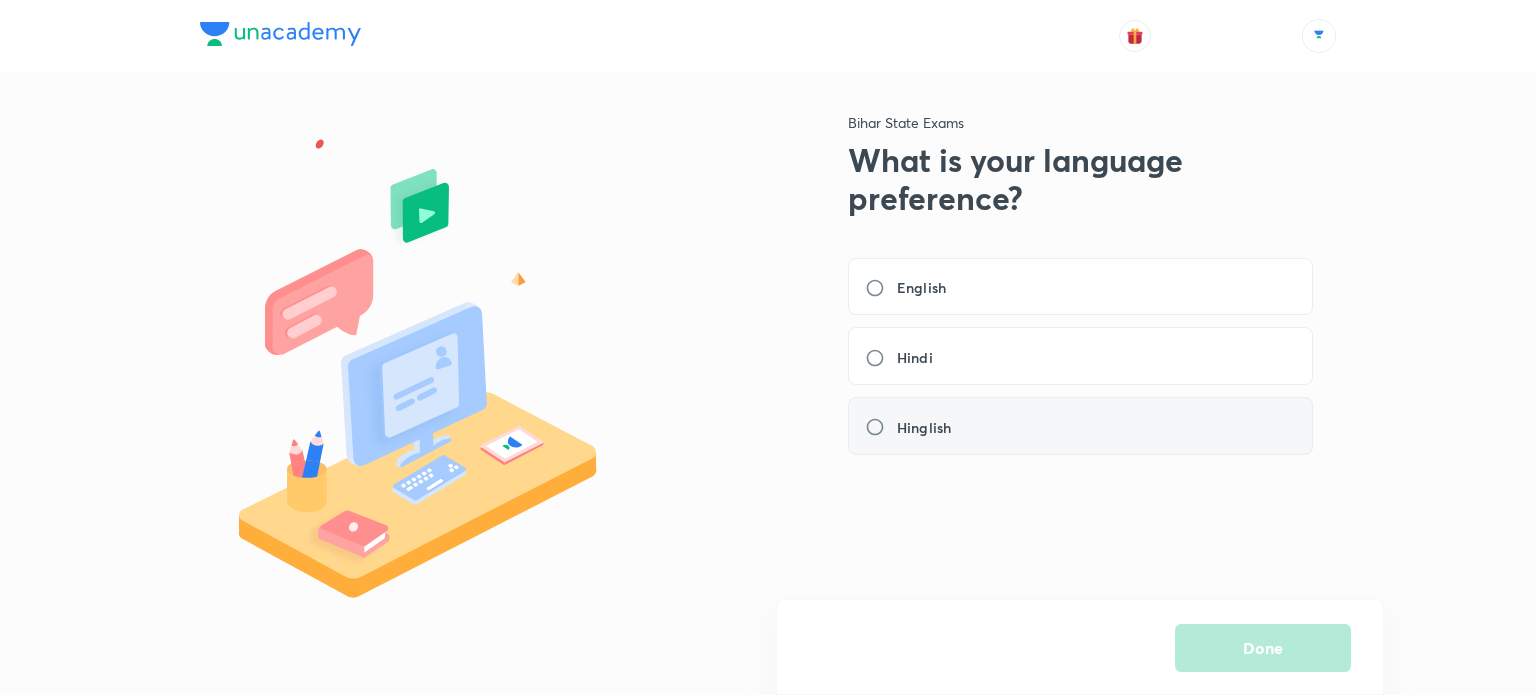 radio on "true" 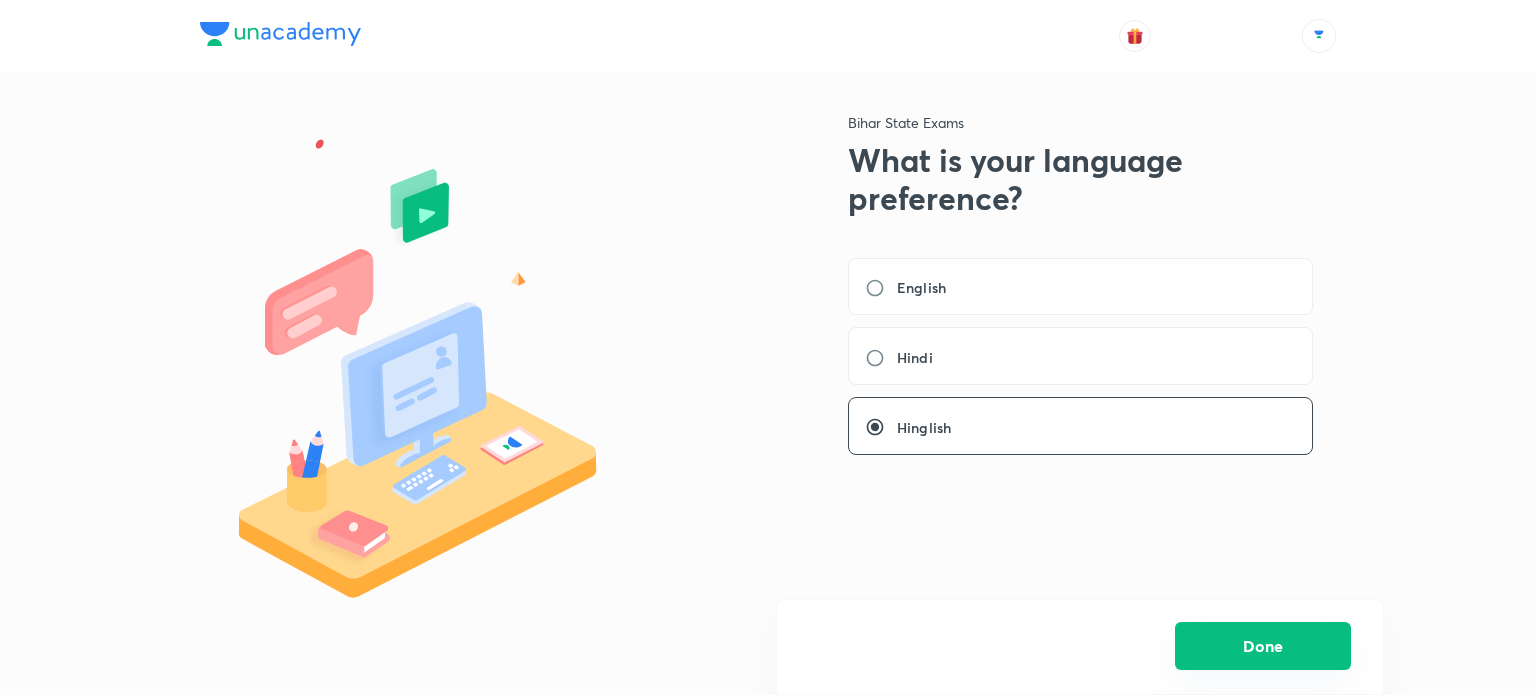 click on "Done" at bounding box center [1263, 646] 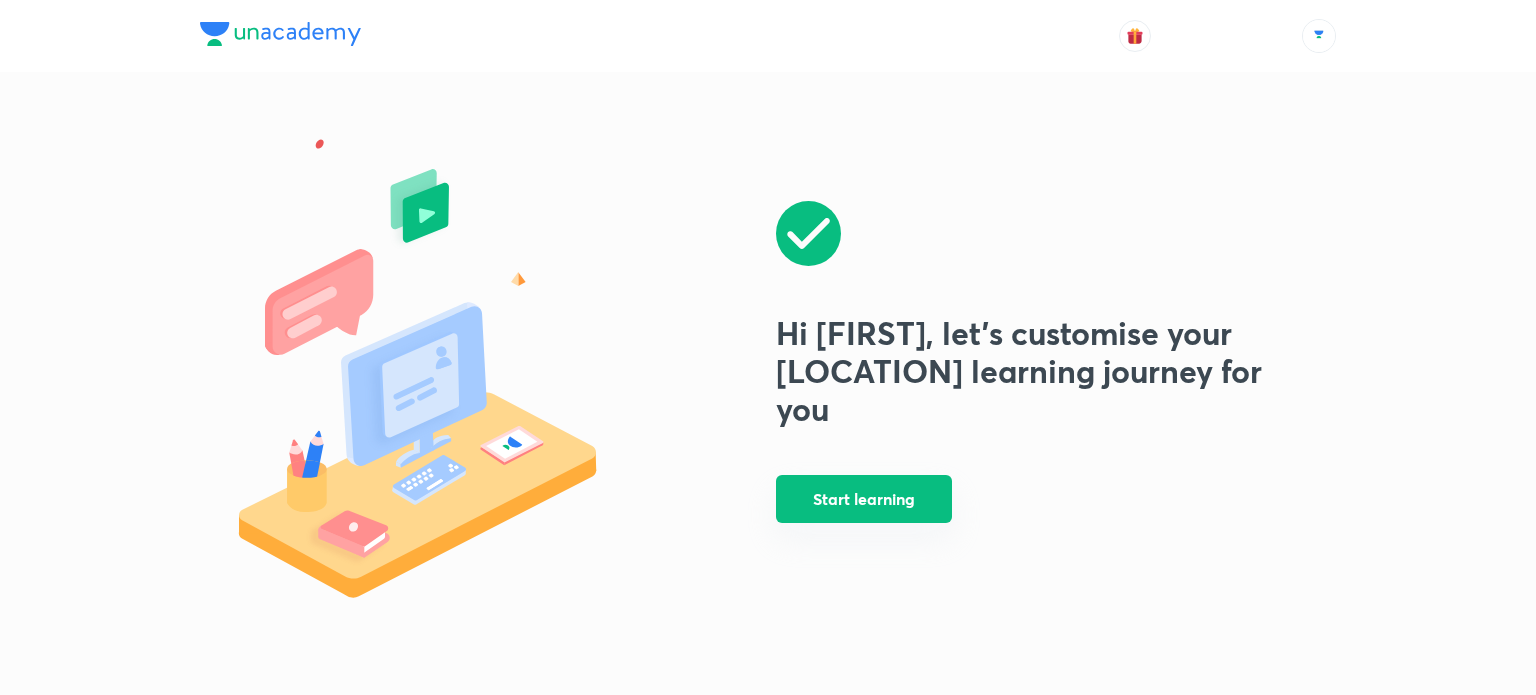 click on "Start learning" at bounding box center [864, 499] 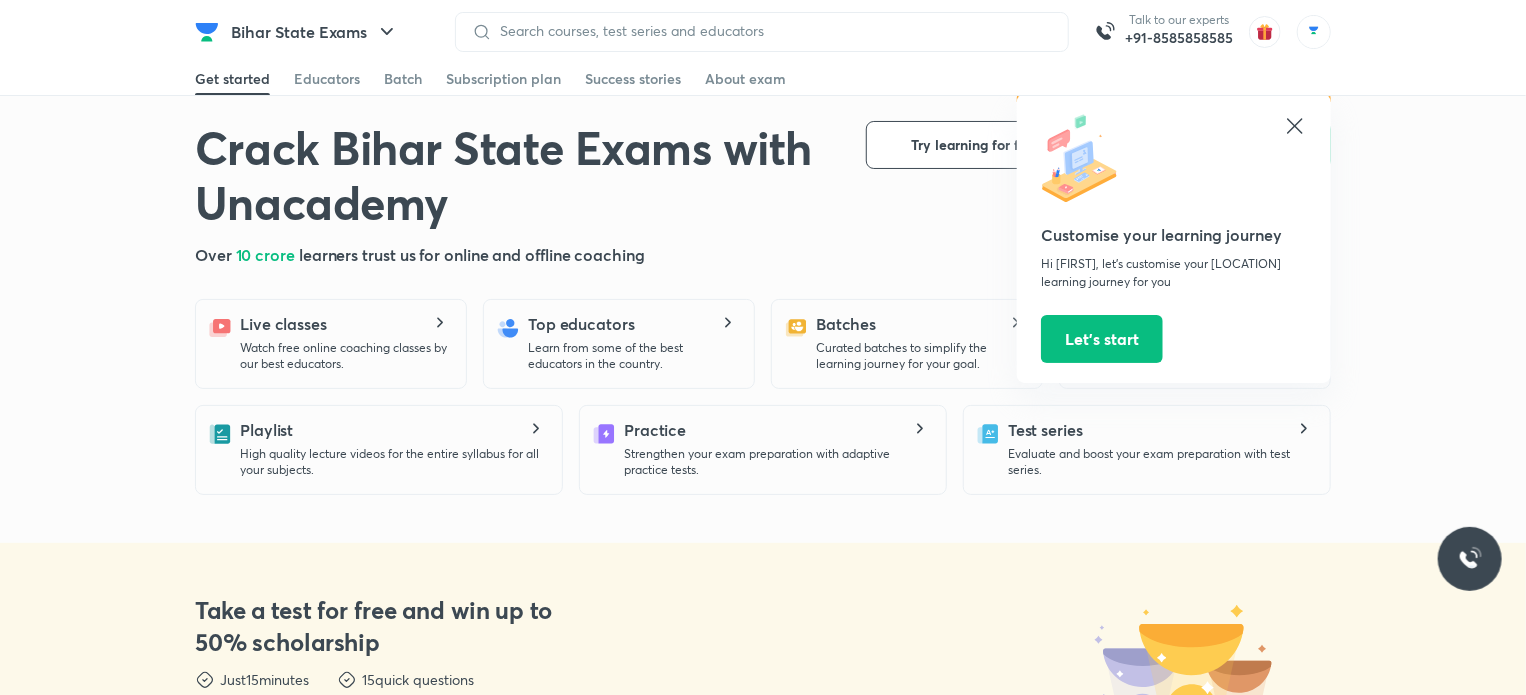 click 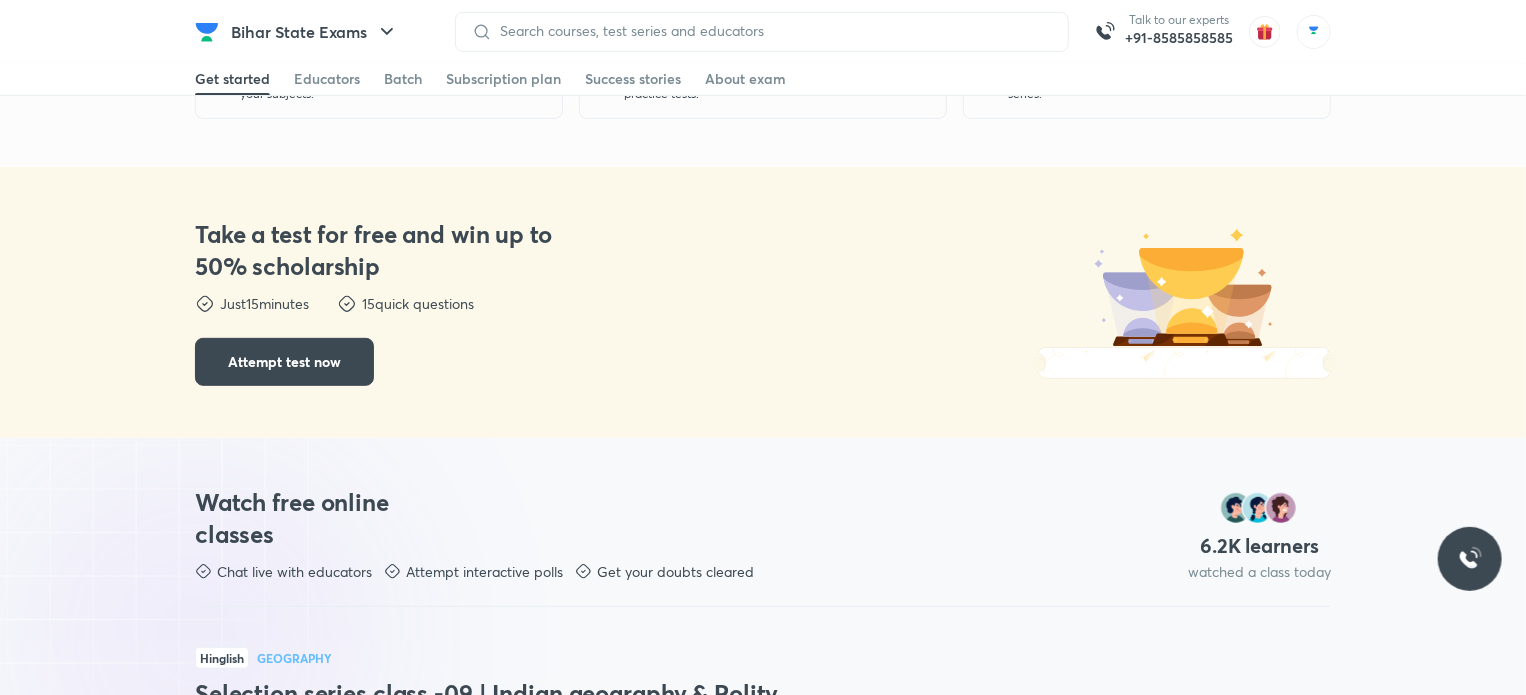 scroll, scrollTop: 0, scrollLeft: 0, axis: both 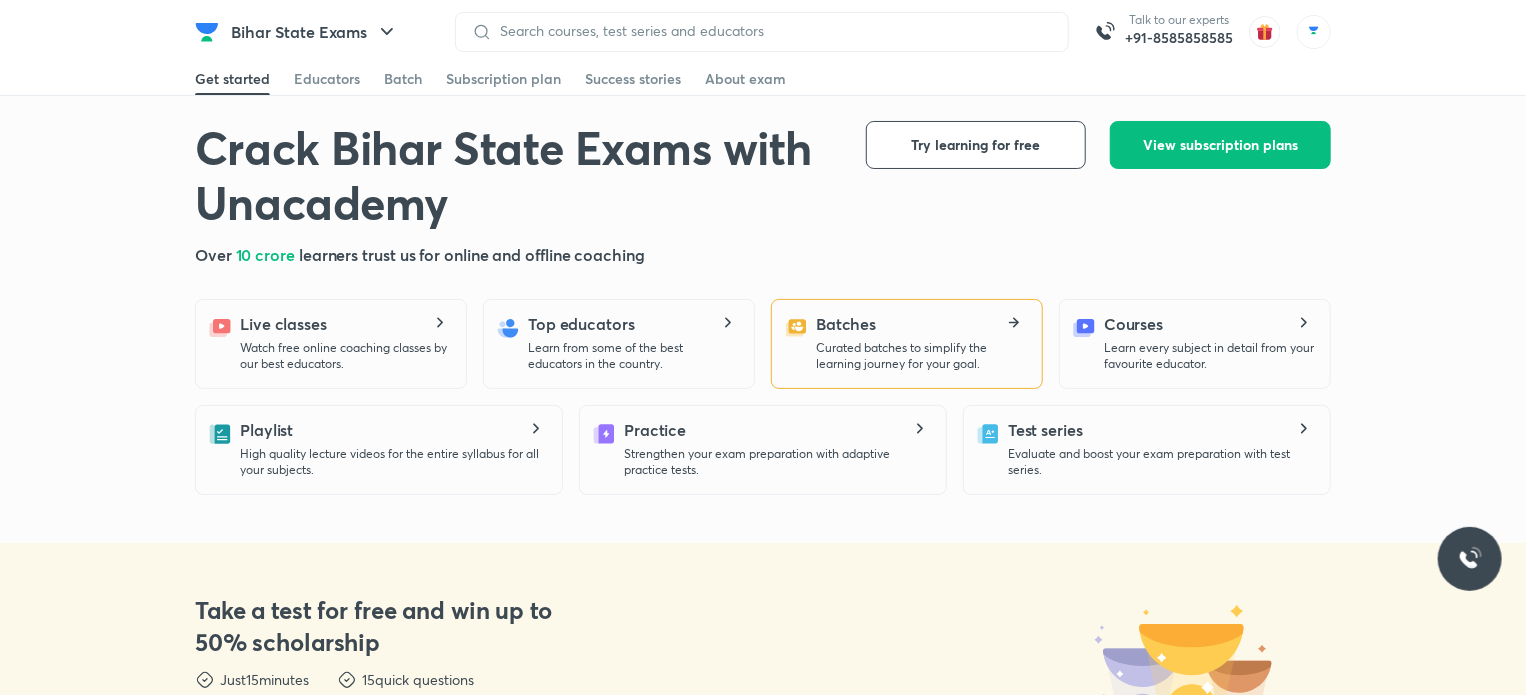 click on "Curated batches to simplify the learning journey for your goal." at bounding box center [921, 356] 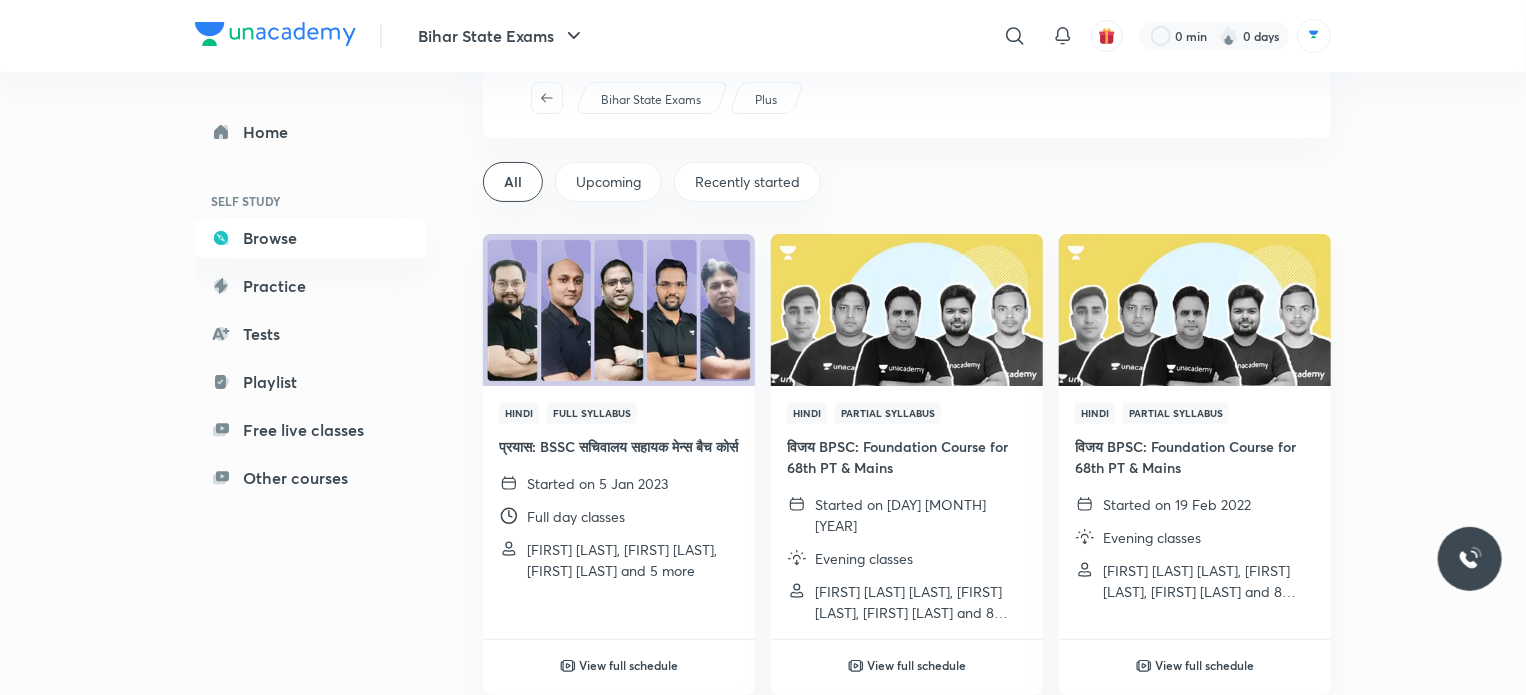 scroll, scrollTop: 0, scrollLeft: 0, axis: both 